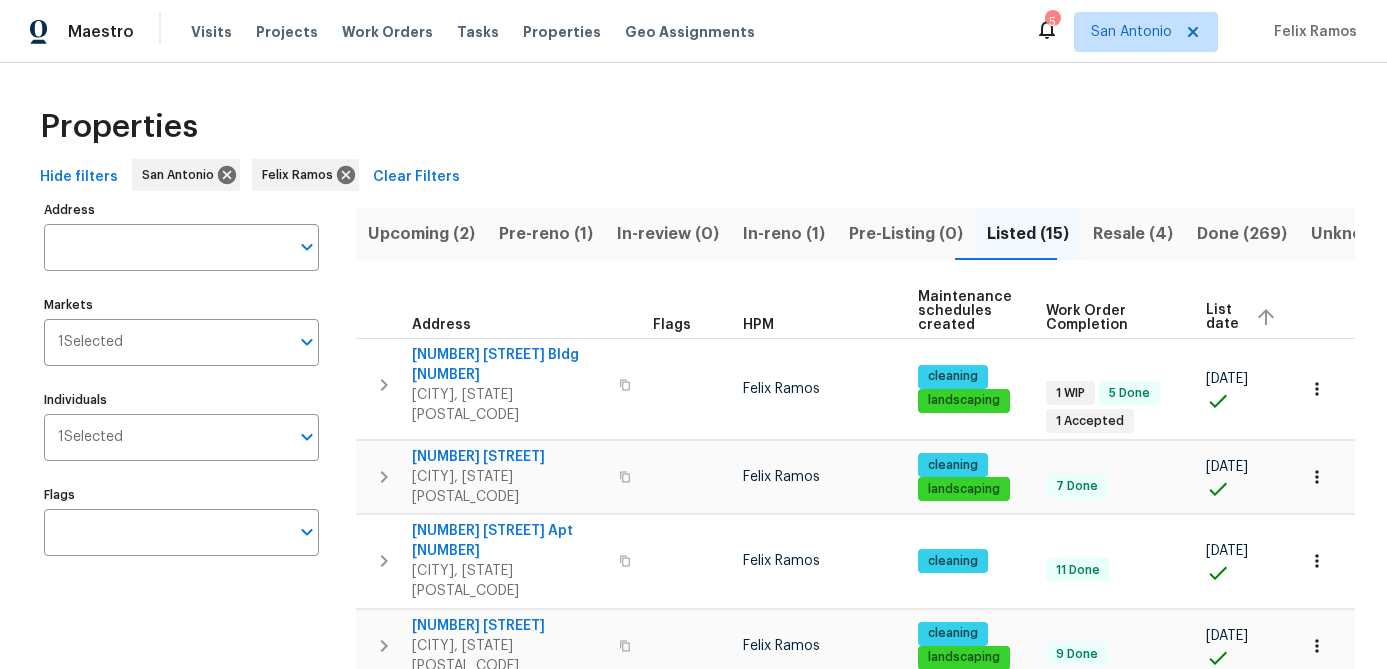 scroll, scrollTop: 0, scrollLeft: 0, axis: both 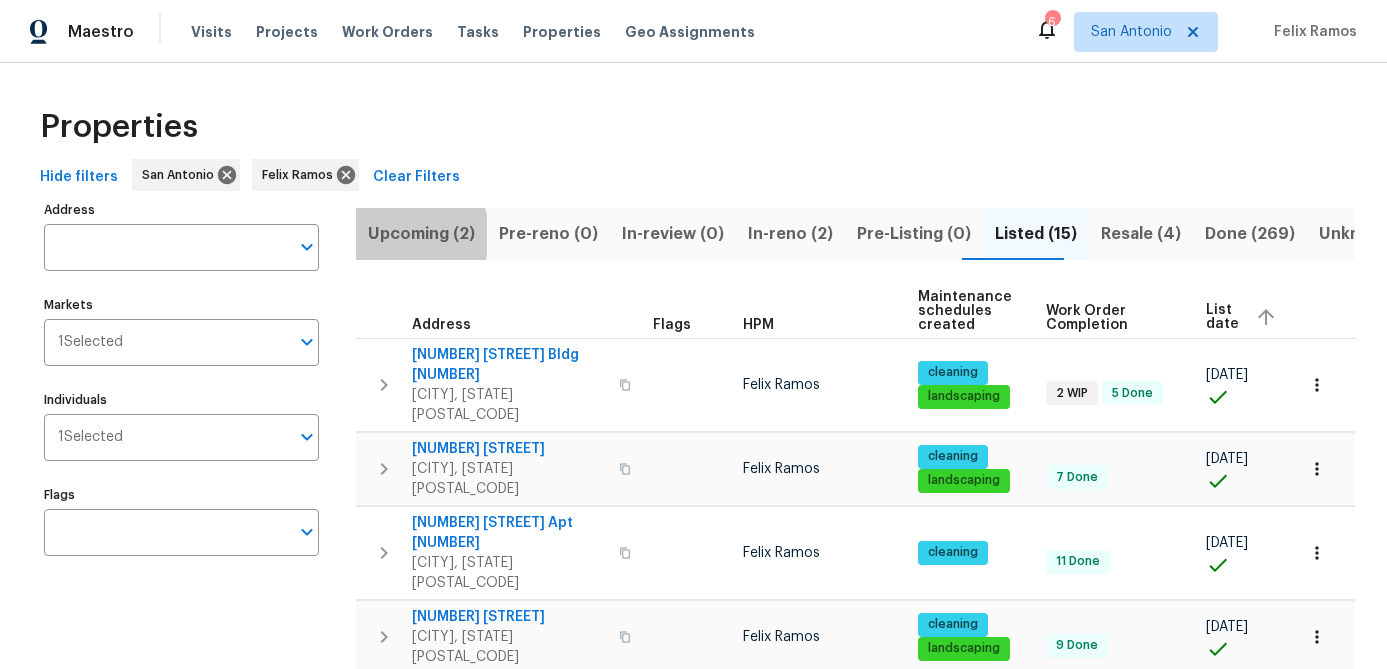 click on "Upcoming (2)" at bounding box center [421, 234] 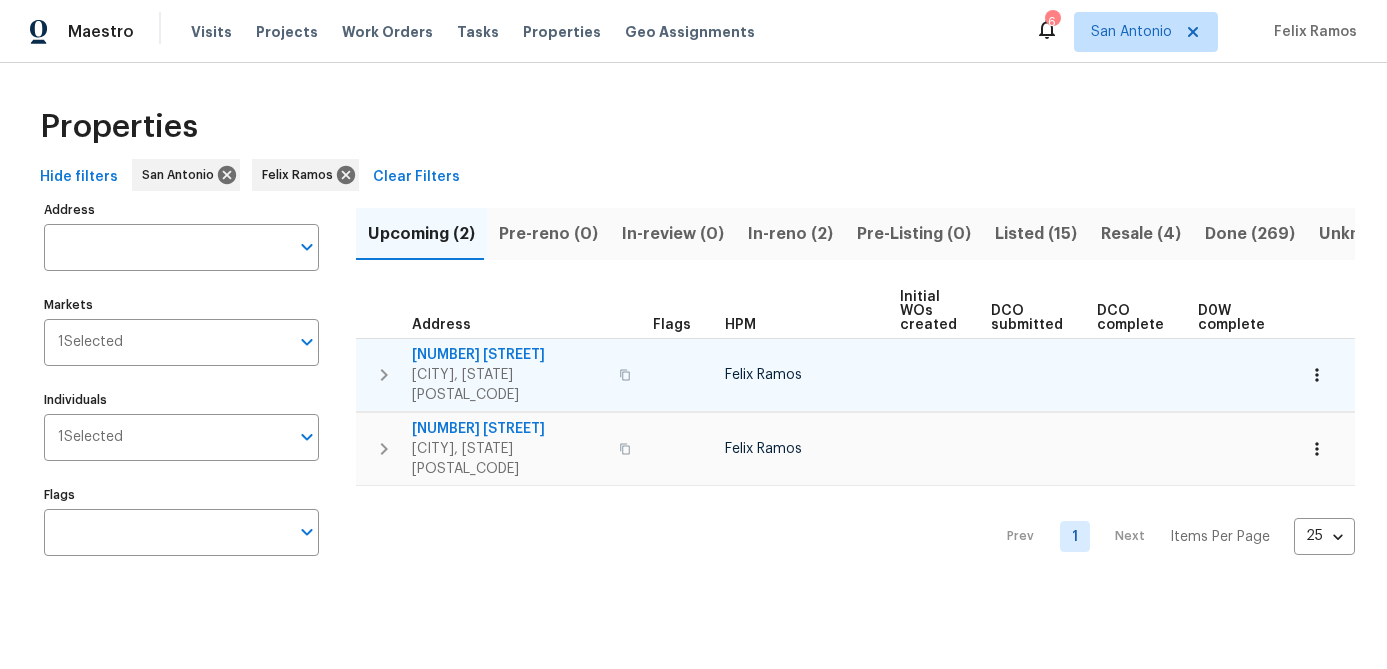scroll, scrollTop: 0, scrollLeft: 273, axis: horizontal 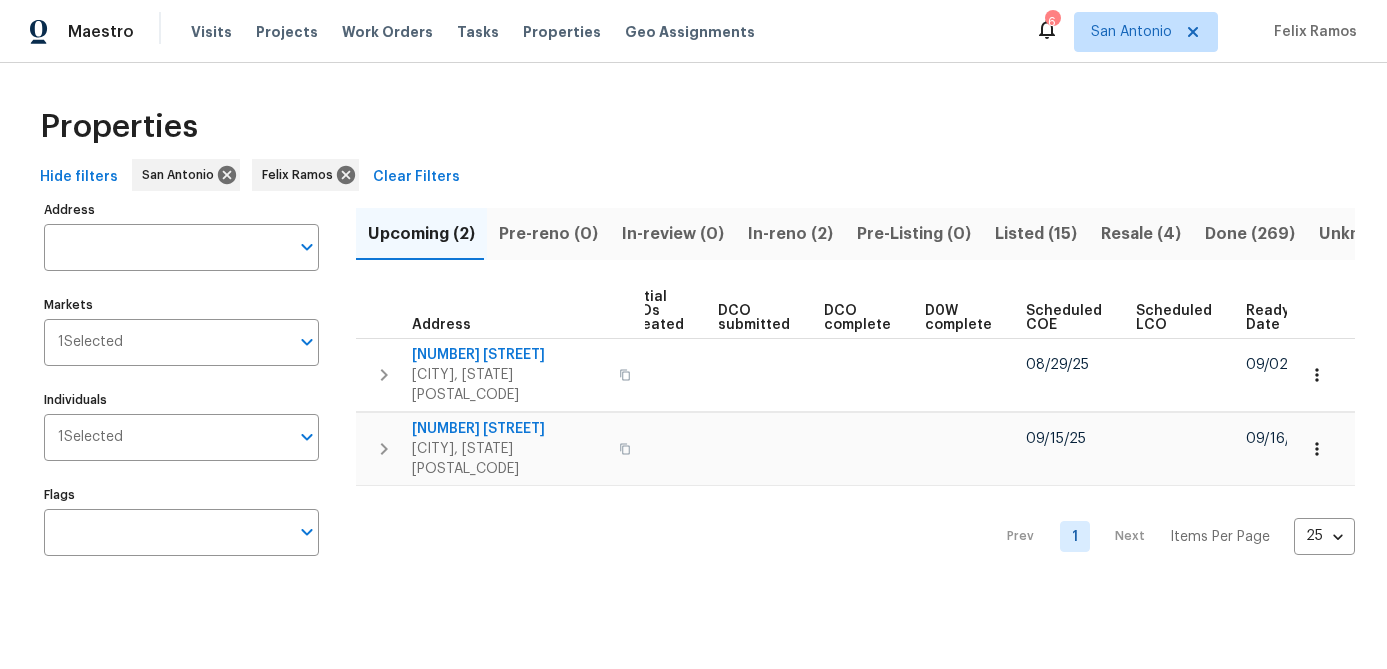 click on "Scheduled COE" at bounding box center (1064, 318) 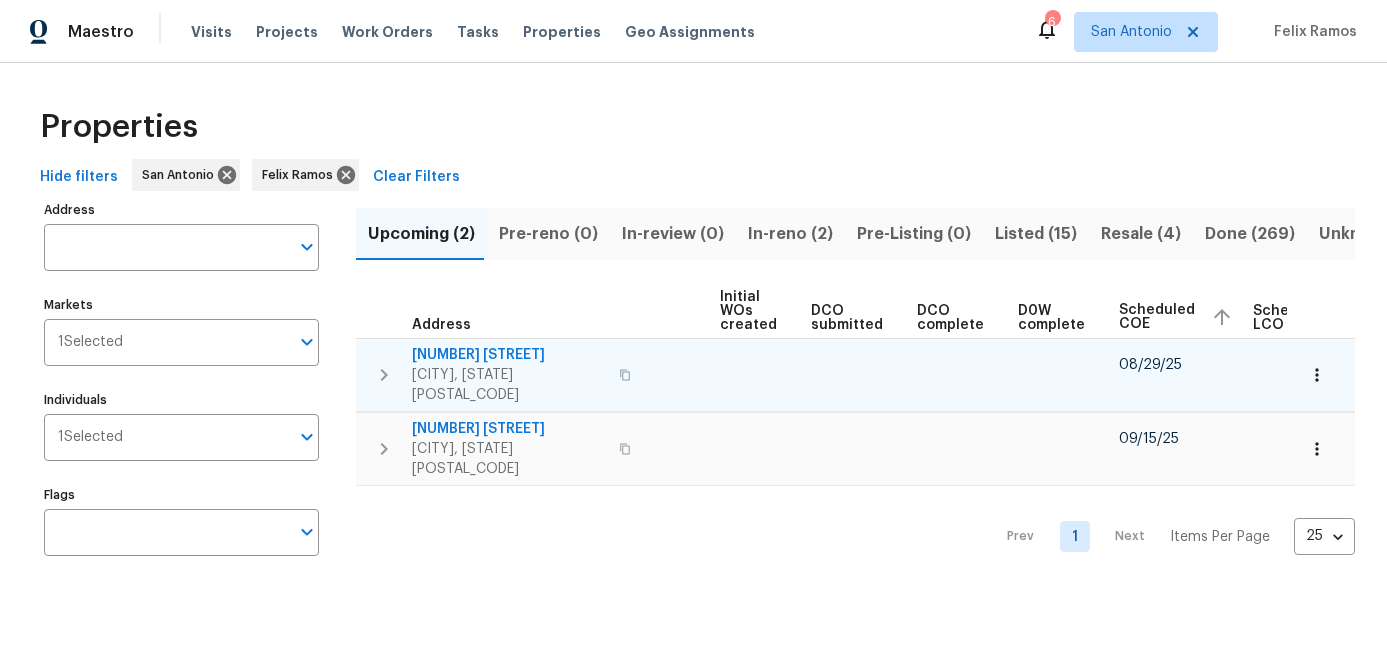scroll, scrollTop: 0, scrollLeft: 297, axis: horizontal 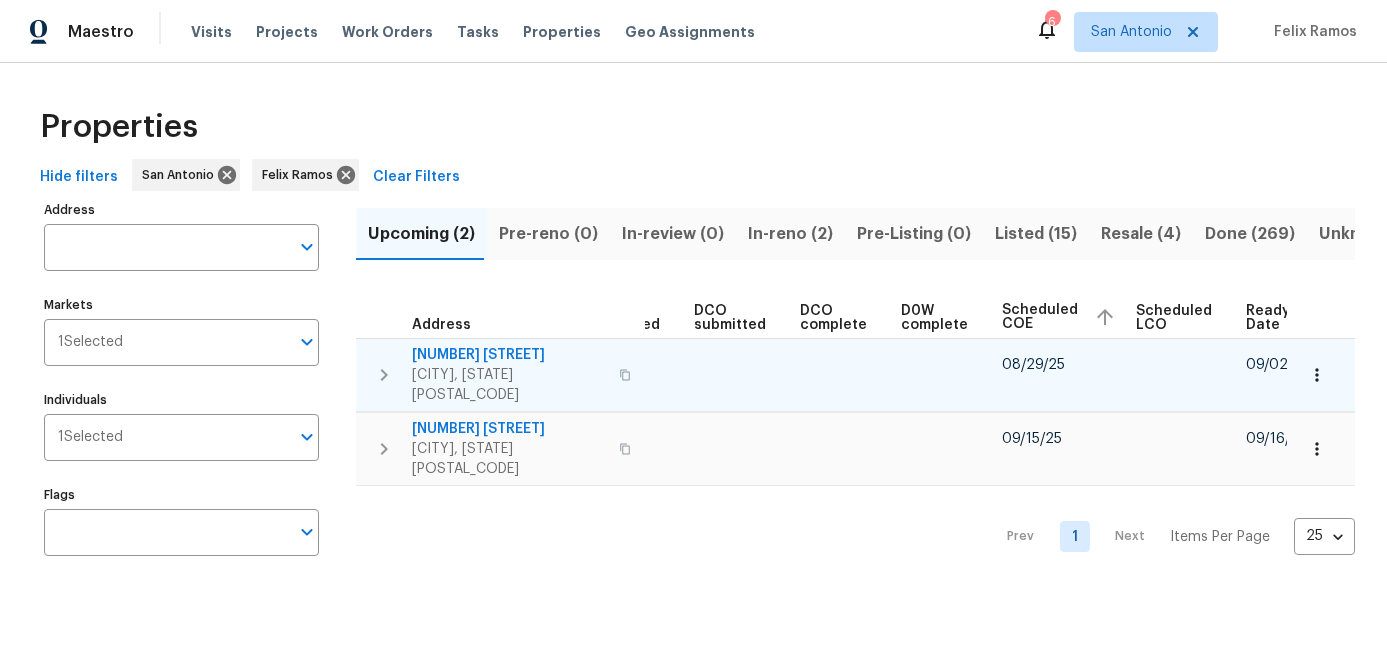 click 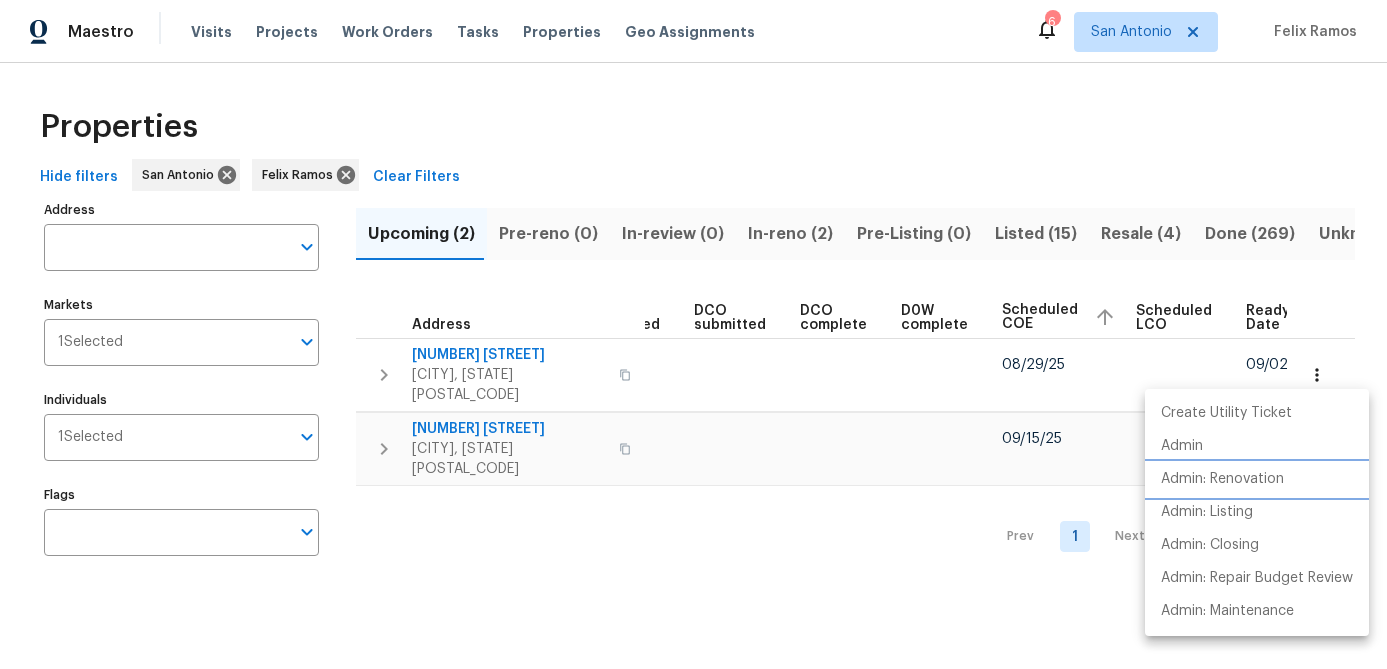 click on "Admin: Renovation" at bounding box center [1222, 479] 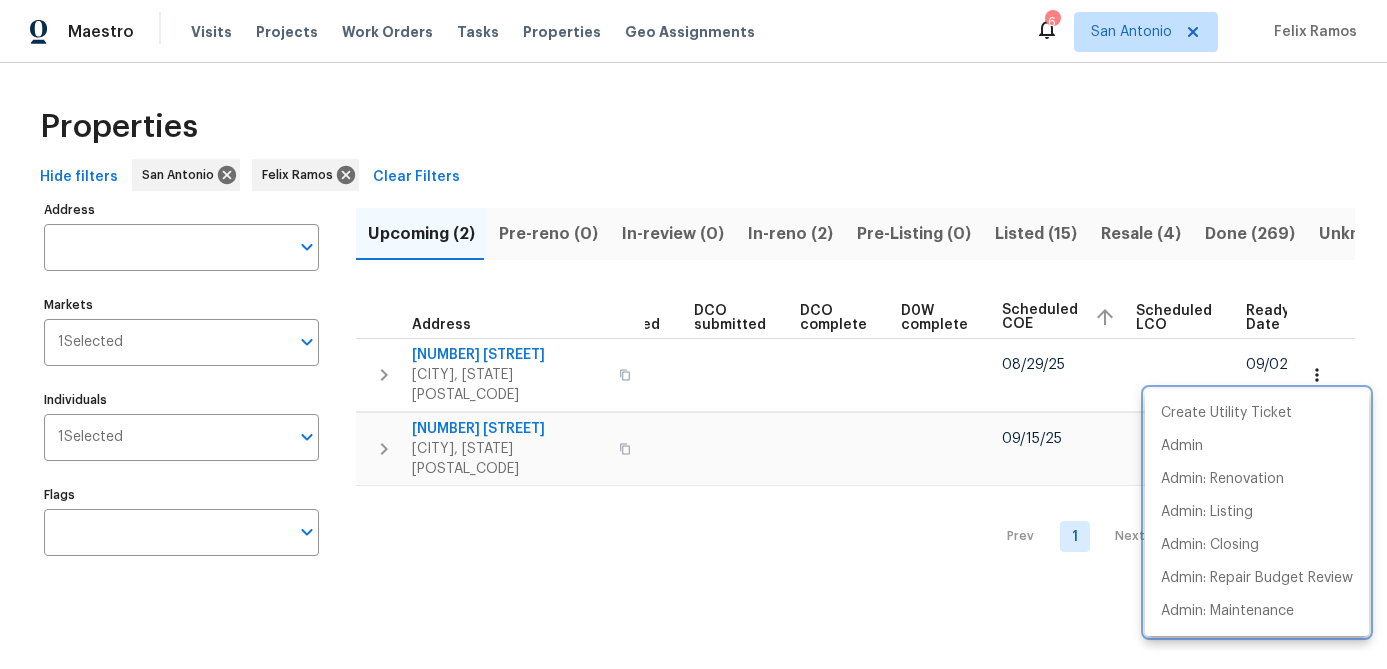 click at bounding box center [693, 334] 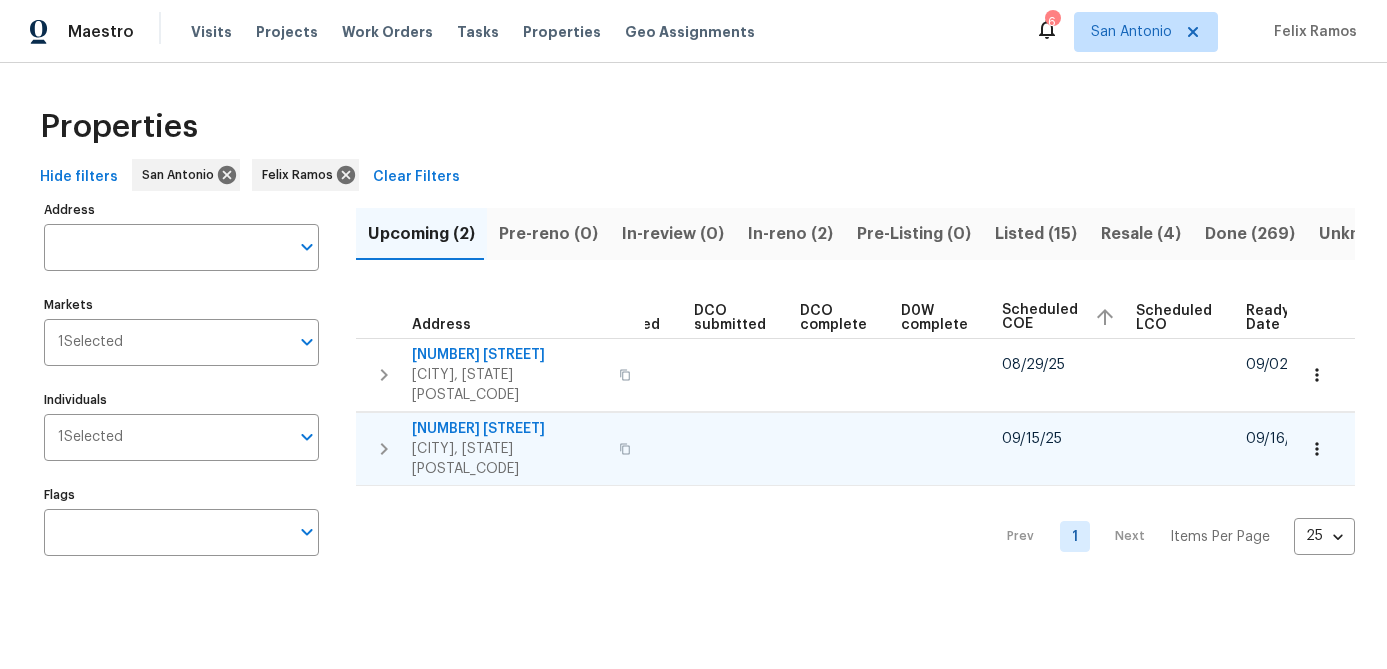 click 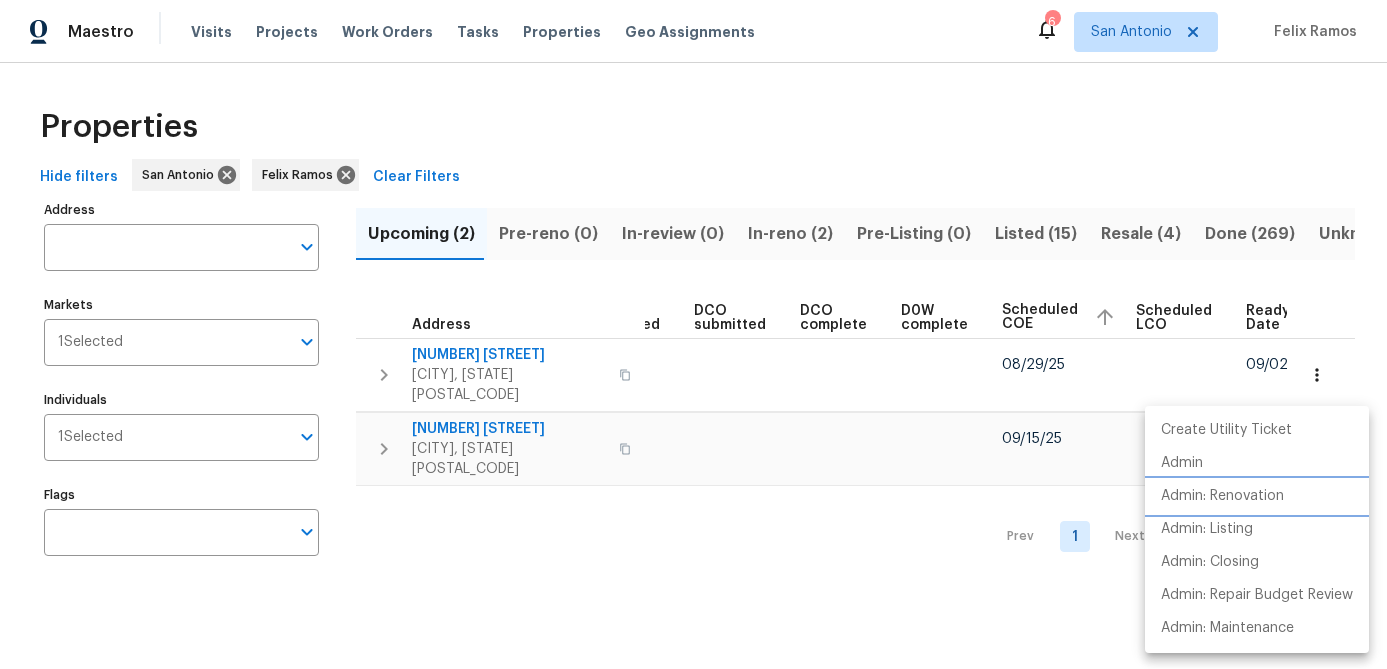click on "Admin: Renovation" at bounding box center [1222, 496] 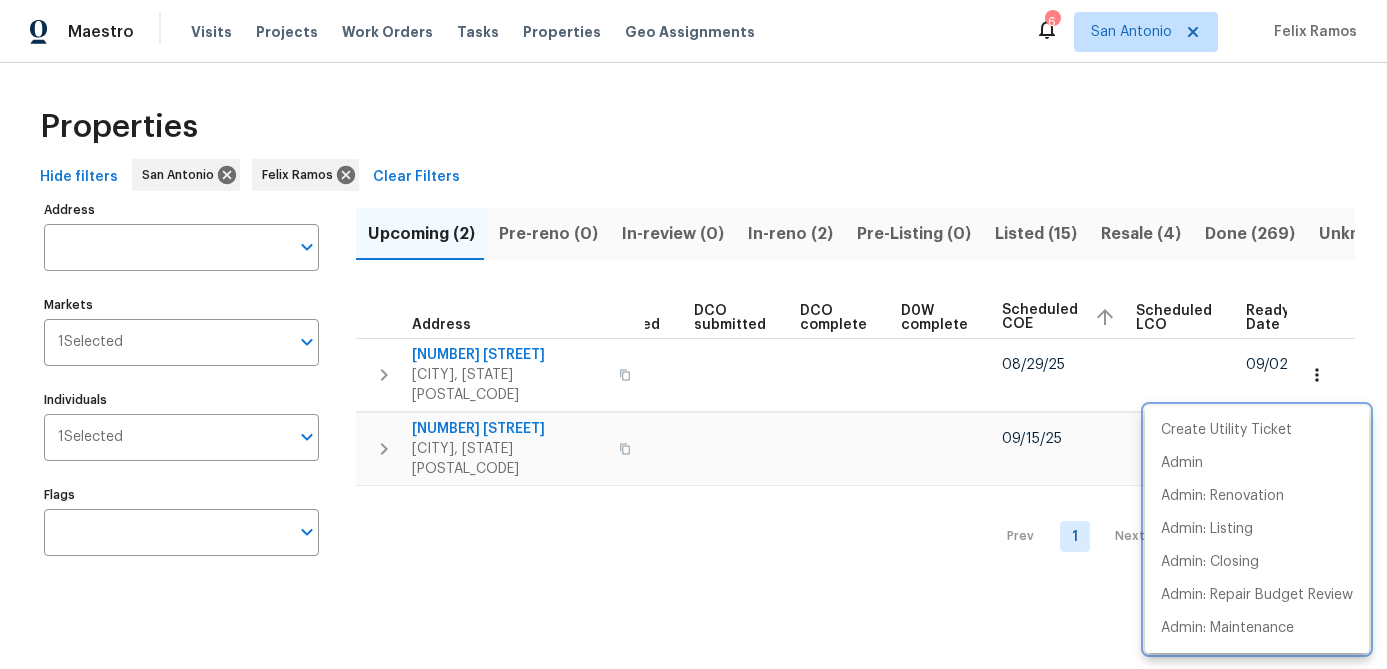 click at bounding box center [693, 334] 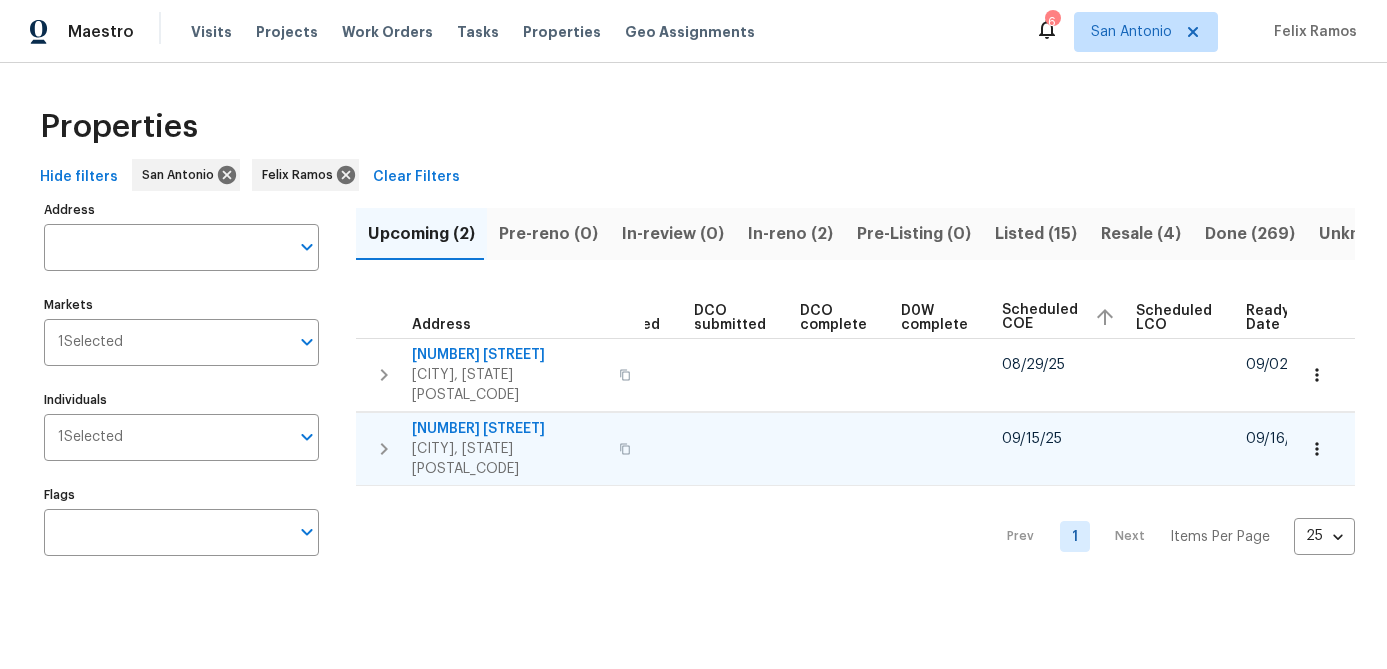click on "San Antonio, TX 78252" at bounding box center [509, 459] 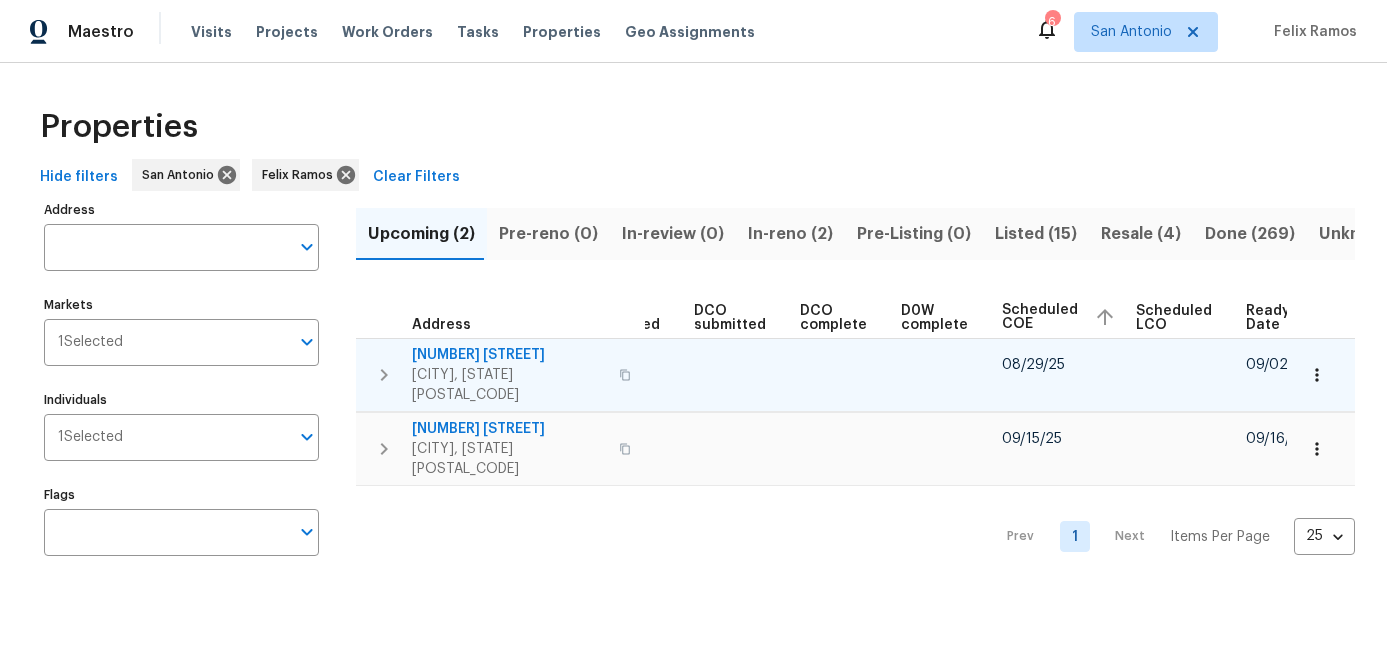 click on "6914 Port Bay" at bounding box center (509, 355) 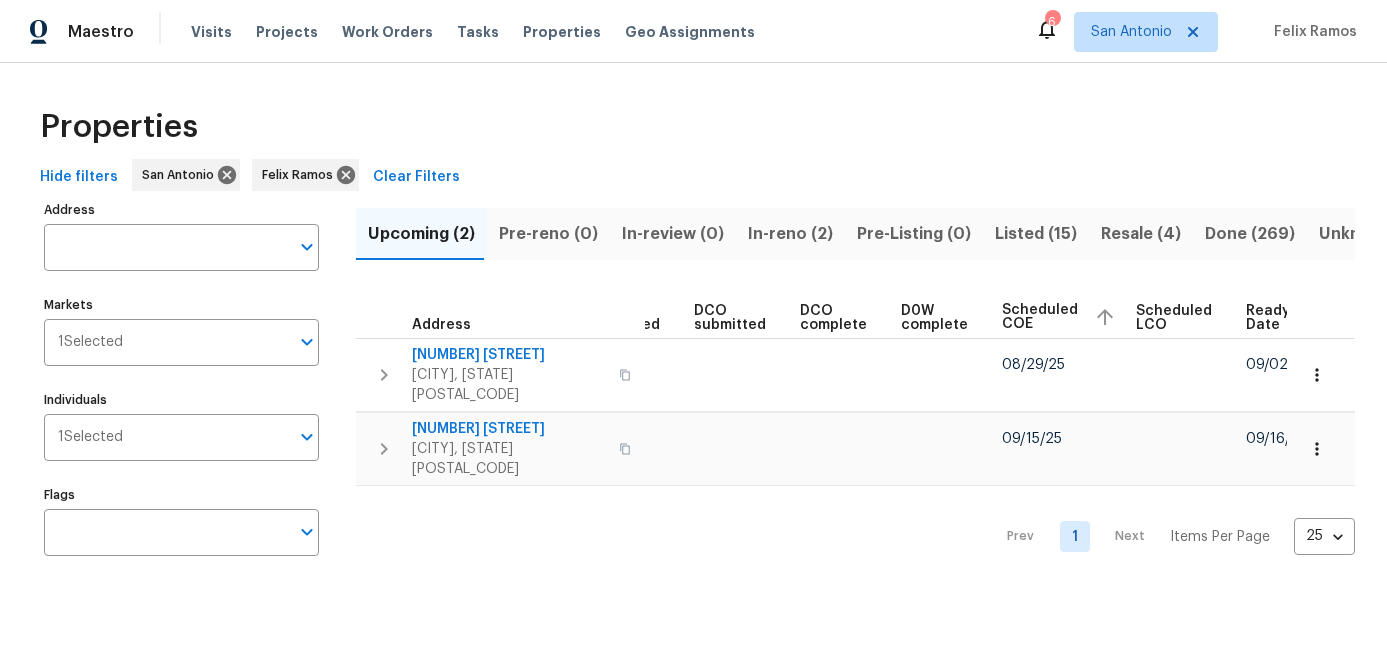 click on "Prev 1 Next Items Per Page 25 25 ​" at bounding box center [855, 531] 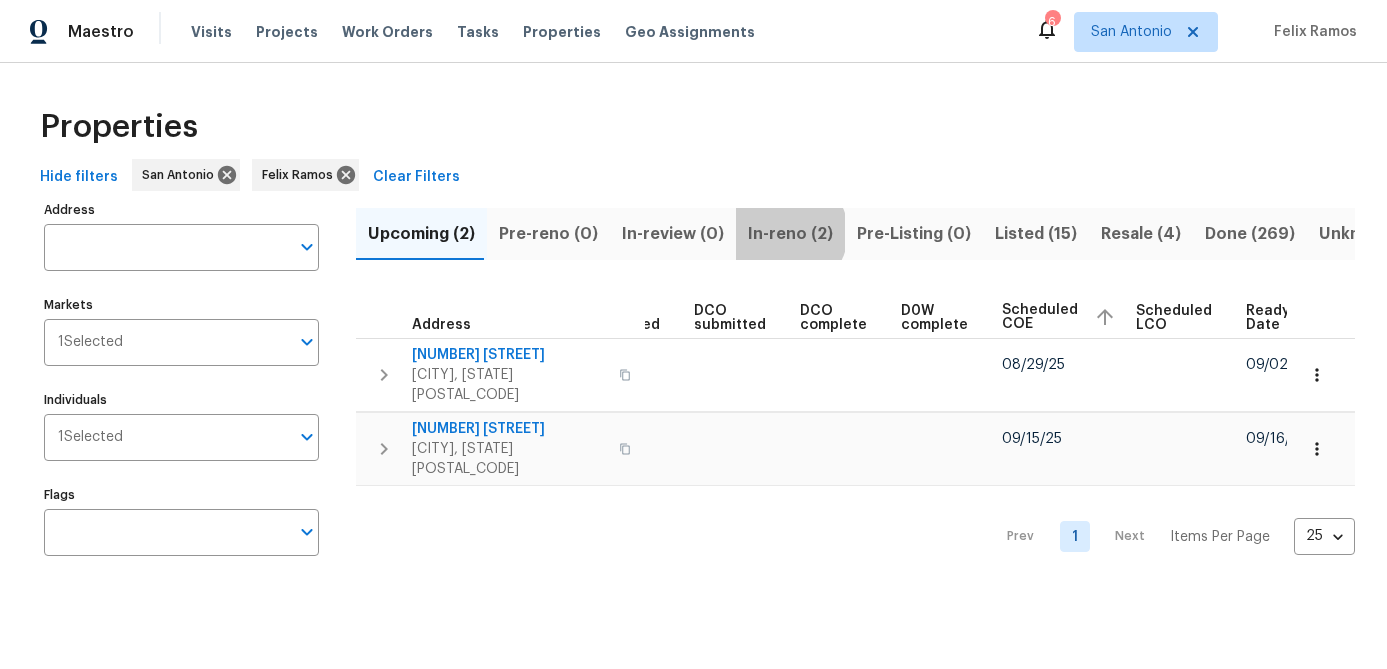 click on "In-reno (2)" at bounding box center (790, 234) 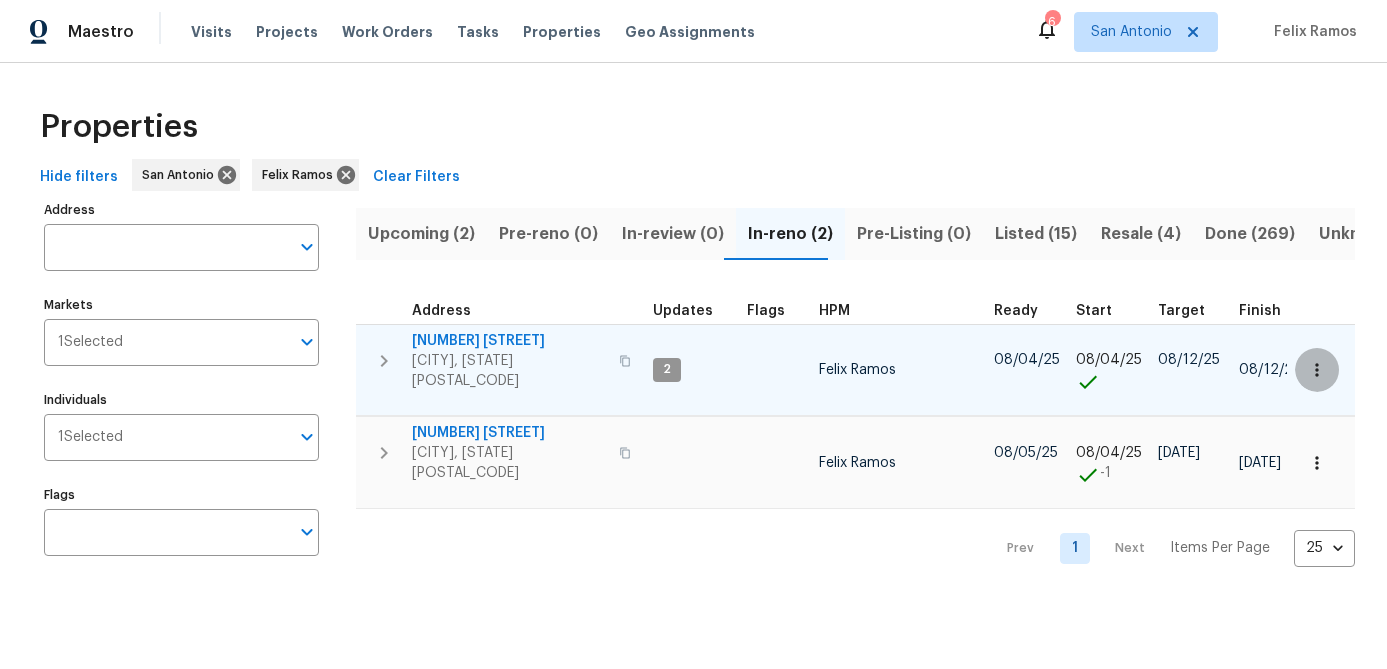 click 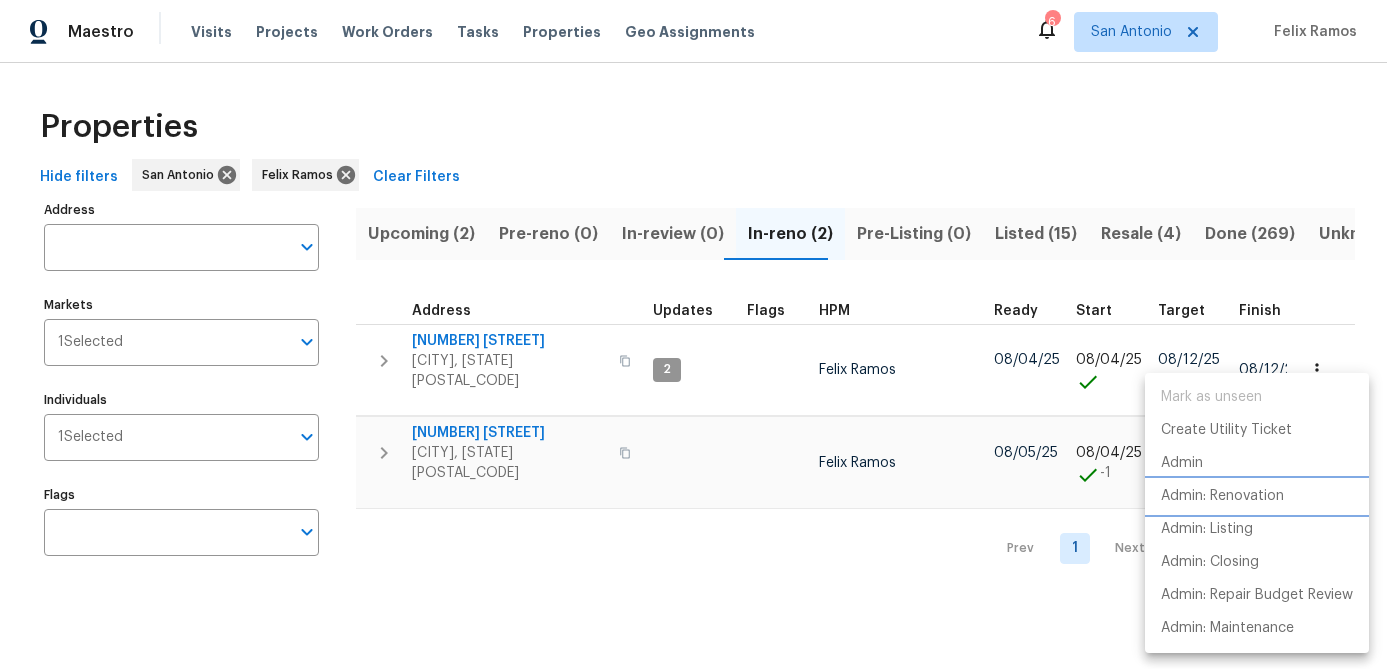 click on "Admin: Renovation" at bounding box center [1222, 496] 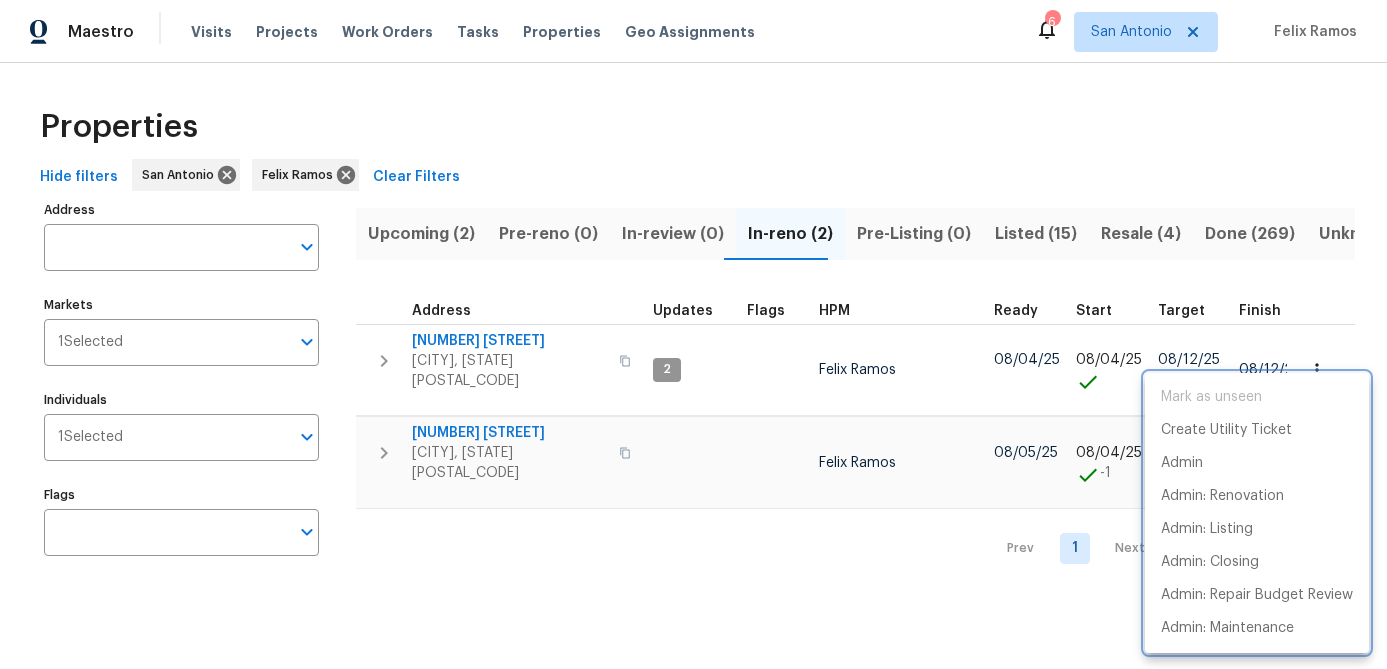 click at bounding box center (693, 334) 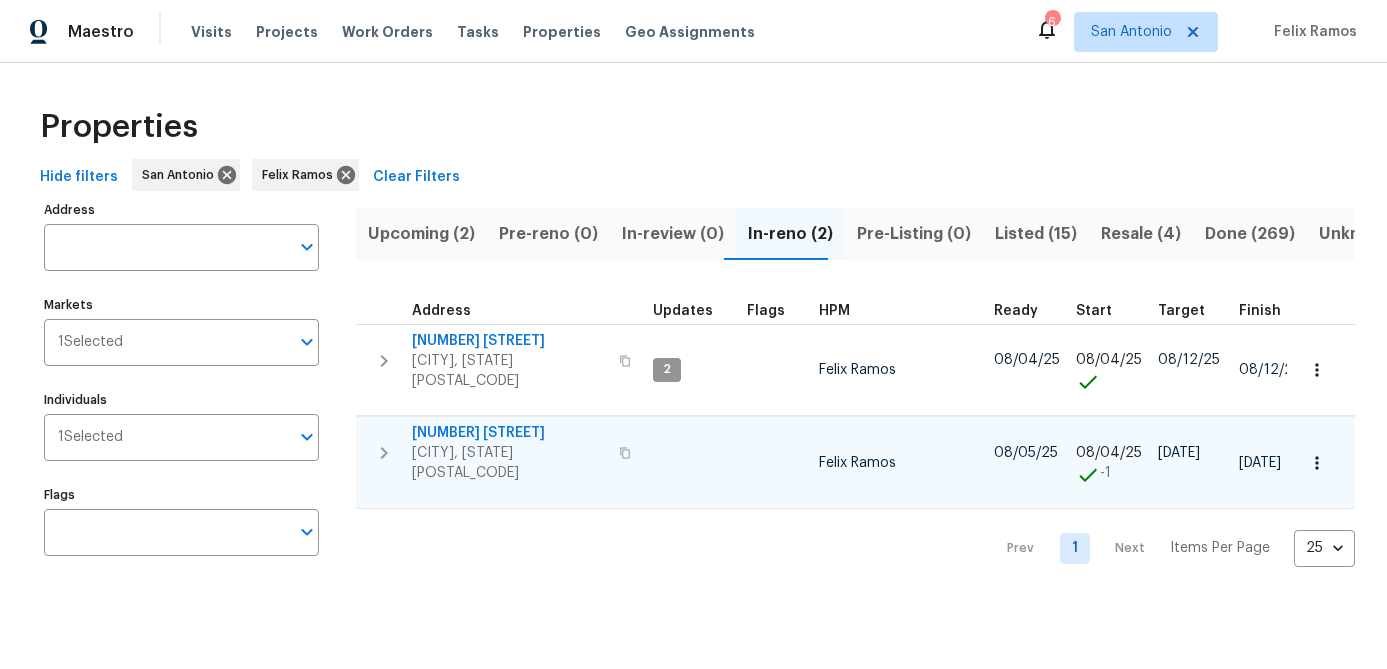 click 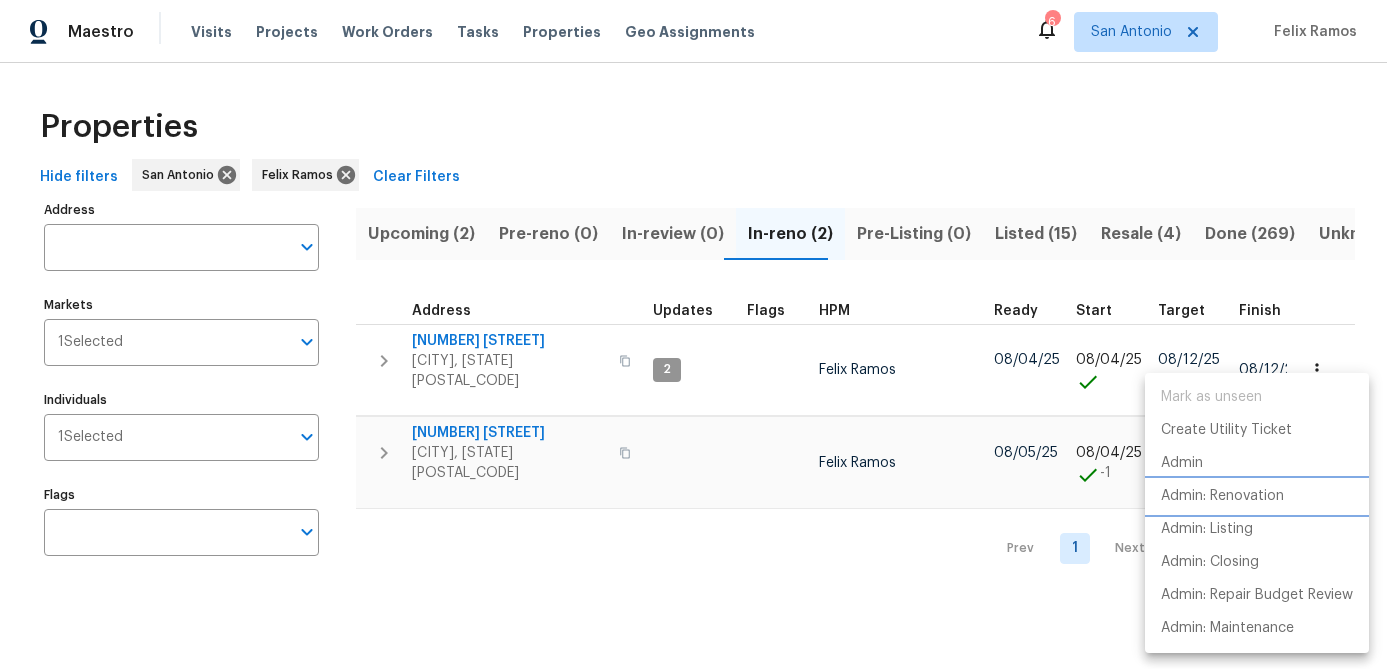 click on "Admin: Renovation" at bounding box center (1222, 496) 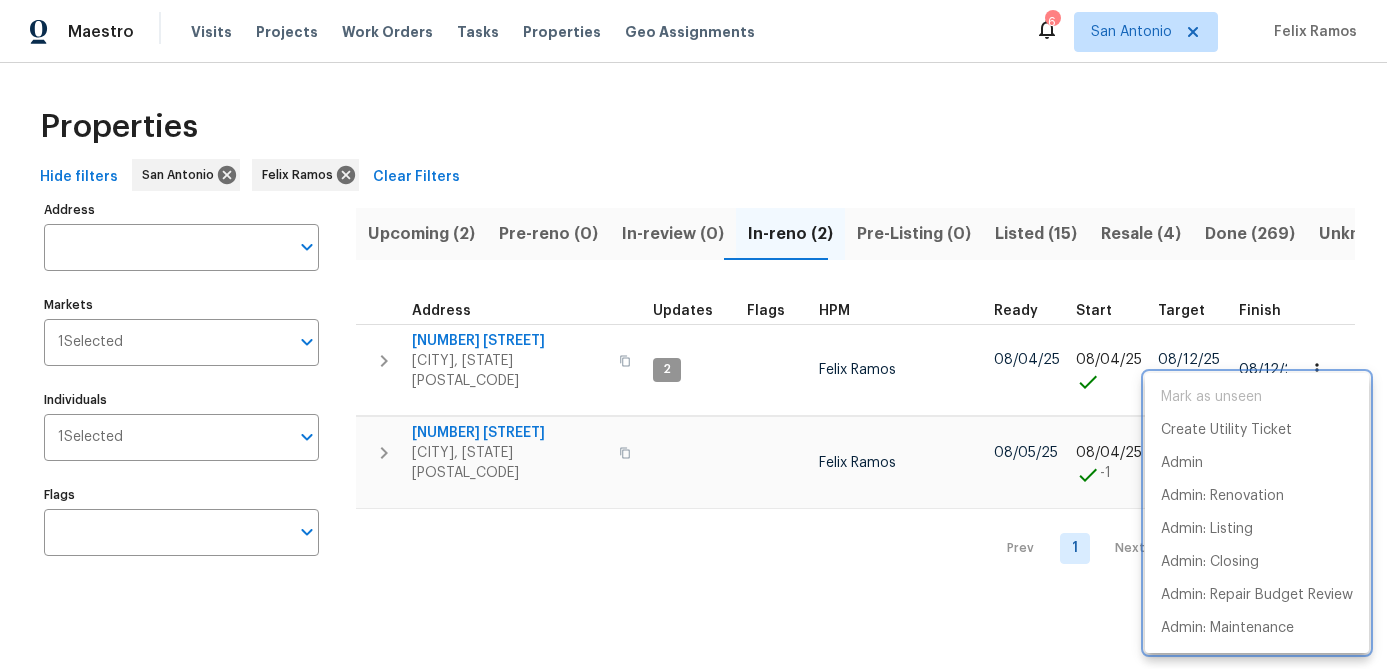 click at bounding box center (693, 334) 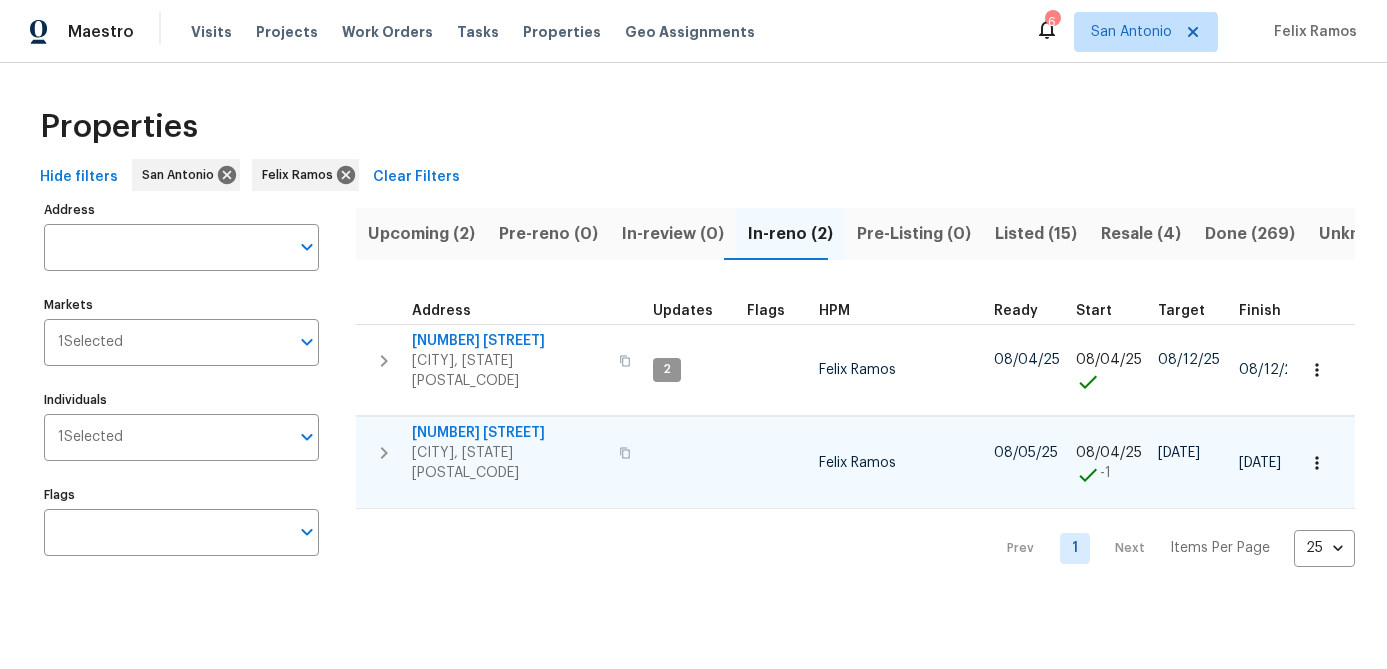click on "San Antonio, TX 78254" at bounding box center (509, 463) 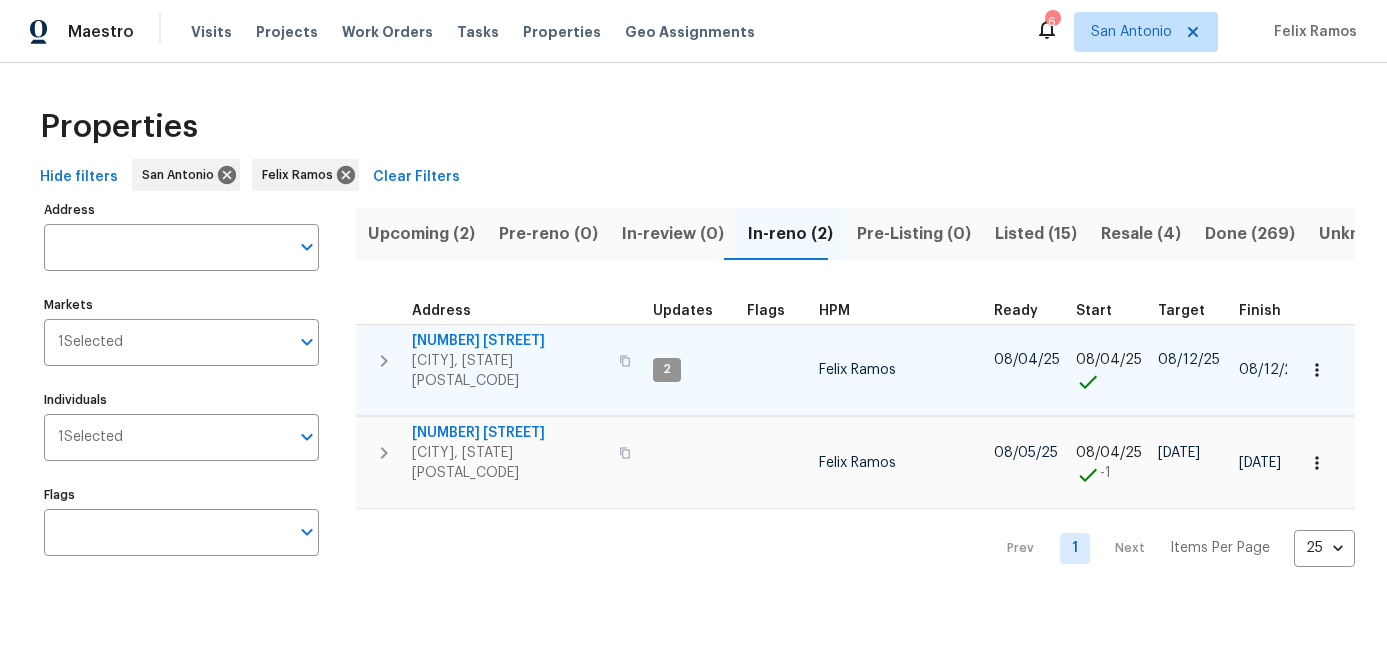 click on "San Antonio, TX 78252" at bounding box center (509, 371) 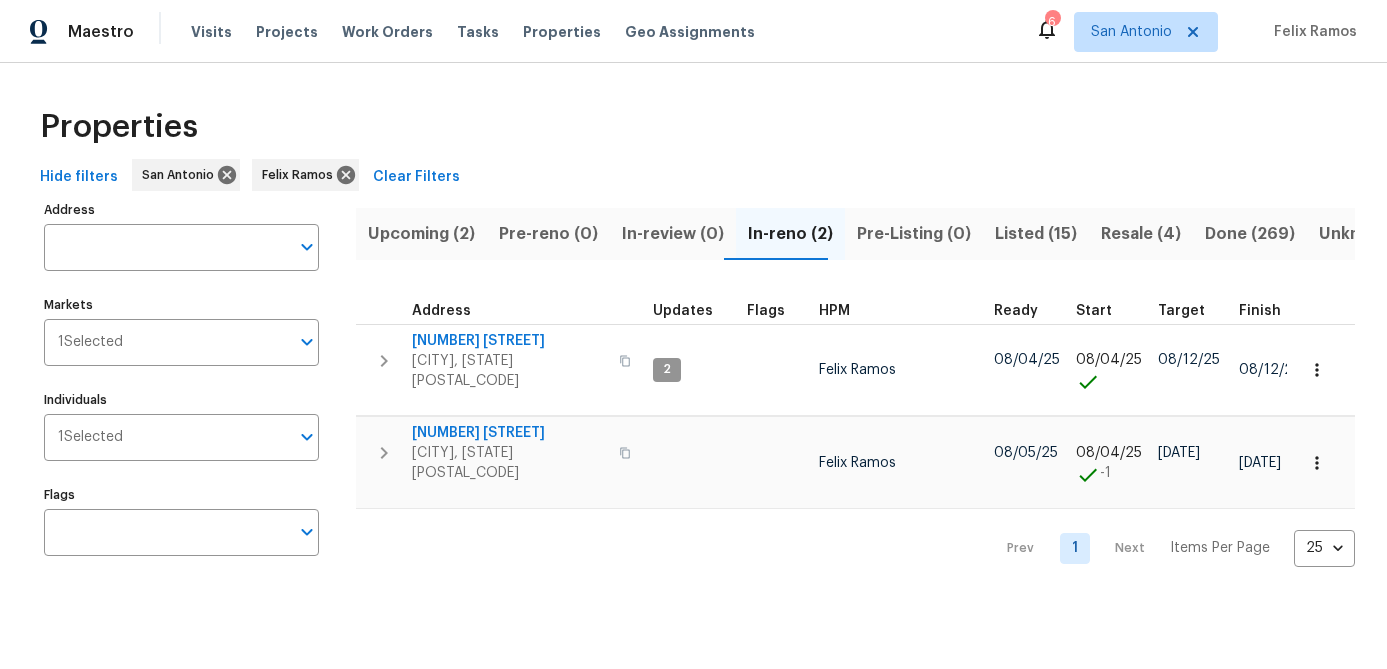click on "Resale (4)" at bounding box center (1141, 234) 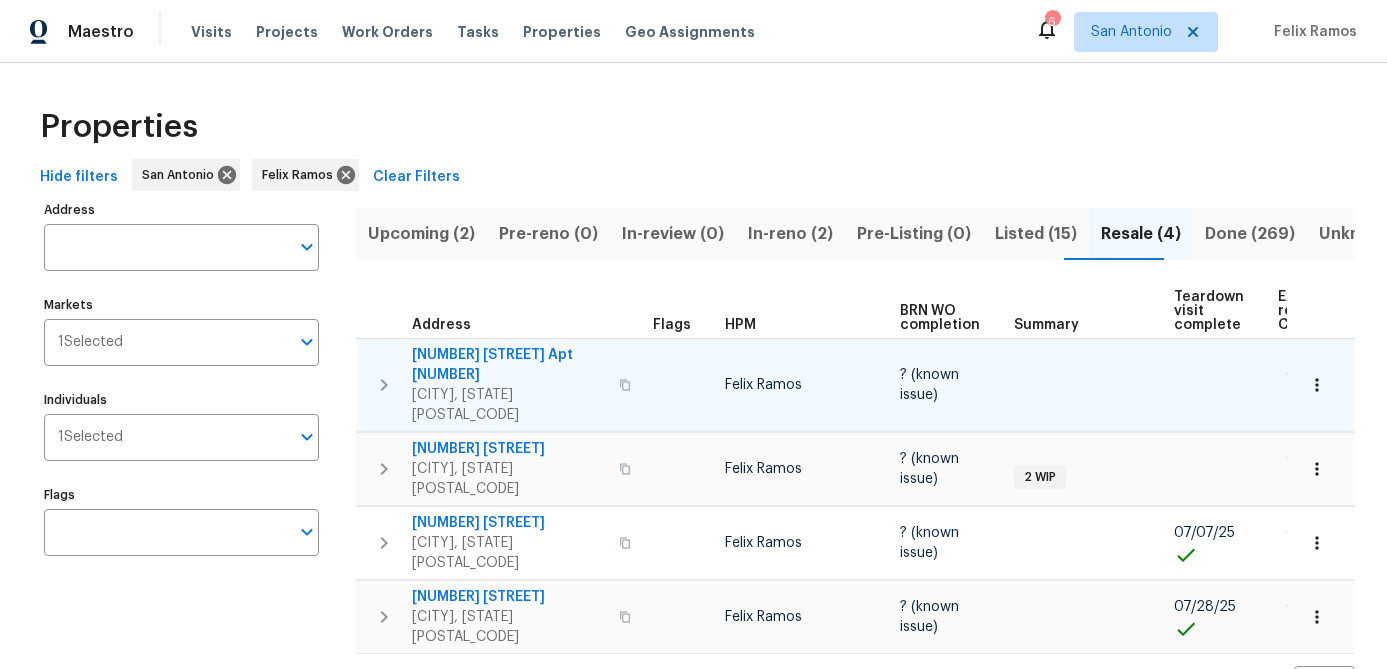 scroll, scrollTop: 0, scrollLeft: 174, axis: horizontal 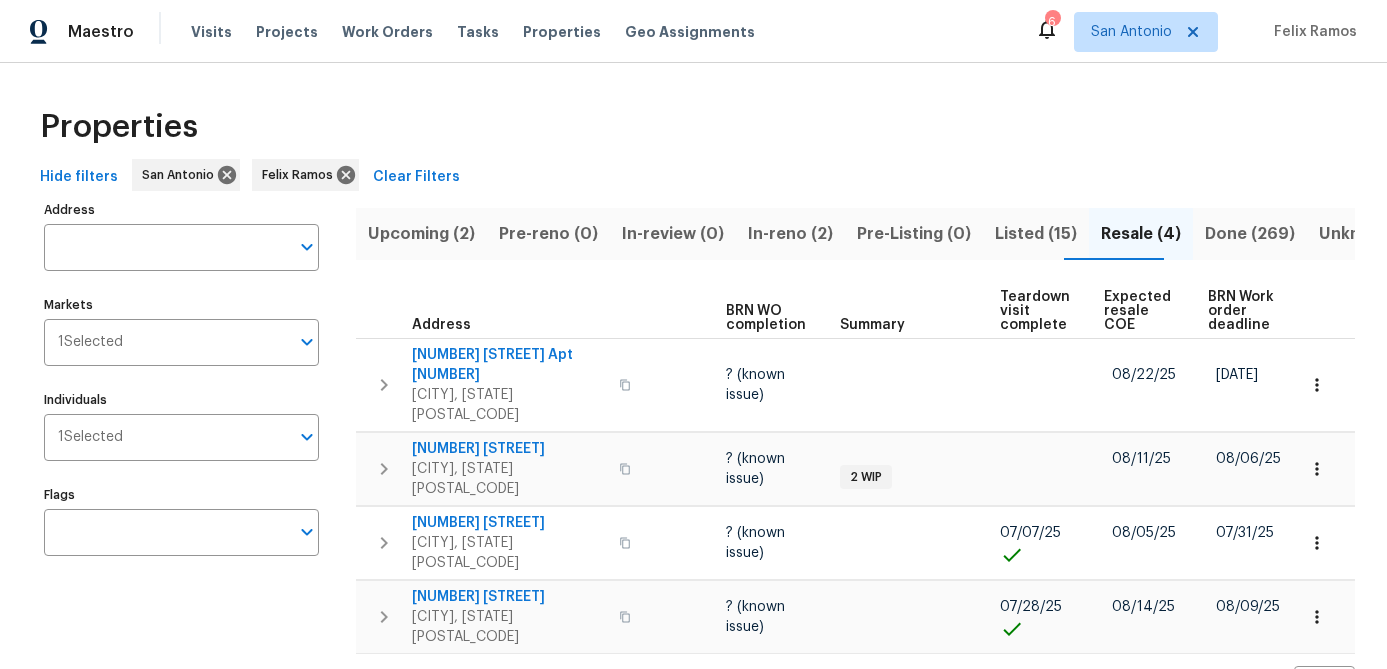 click on "Expected resale COE" at bounding box center [1139, 311] 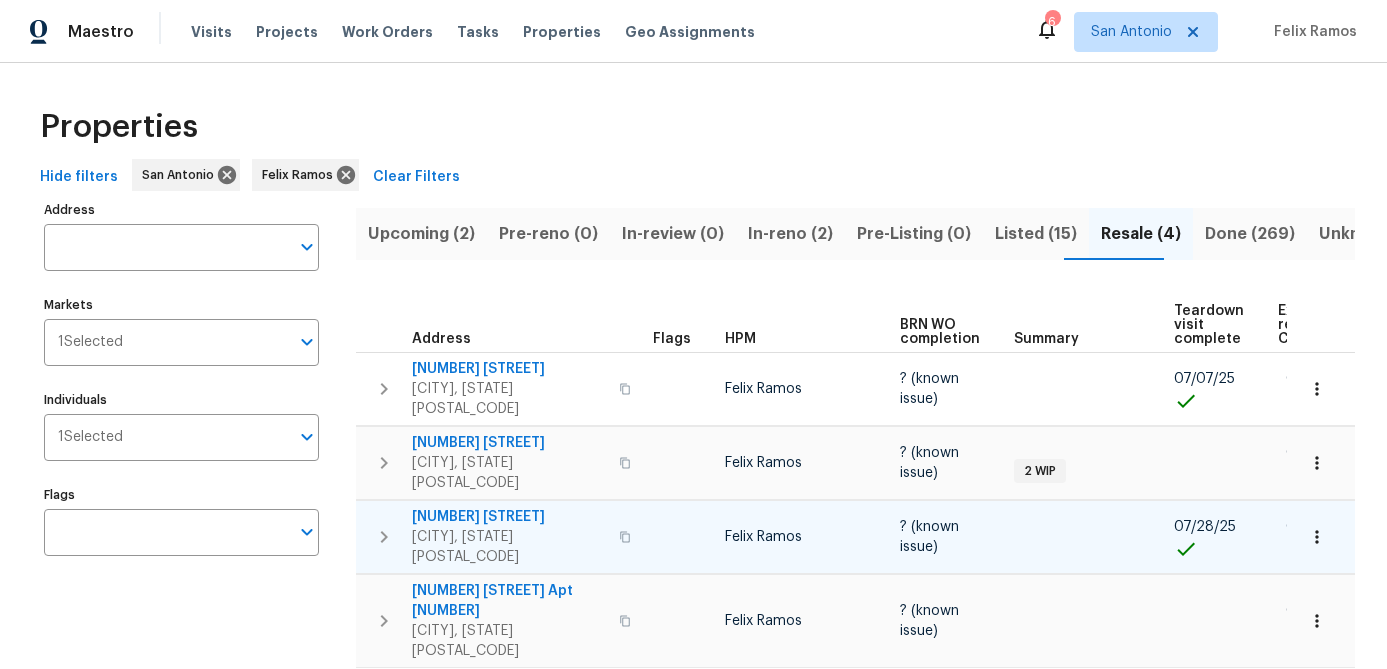 scroll, scrollTop: 0, scrollLeft: 209, axis: horizontal 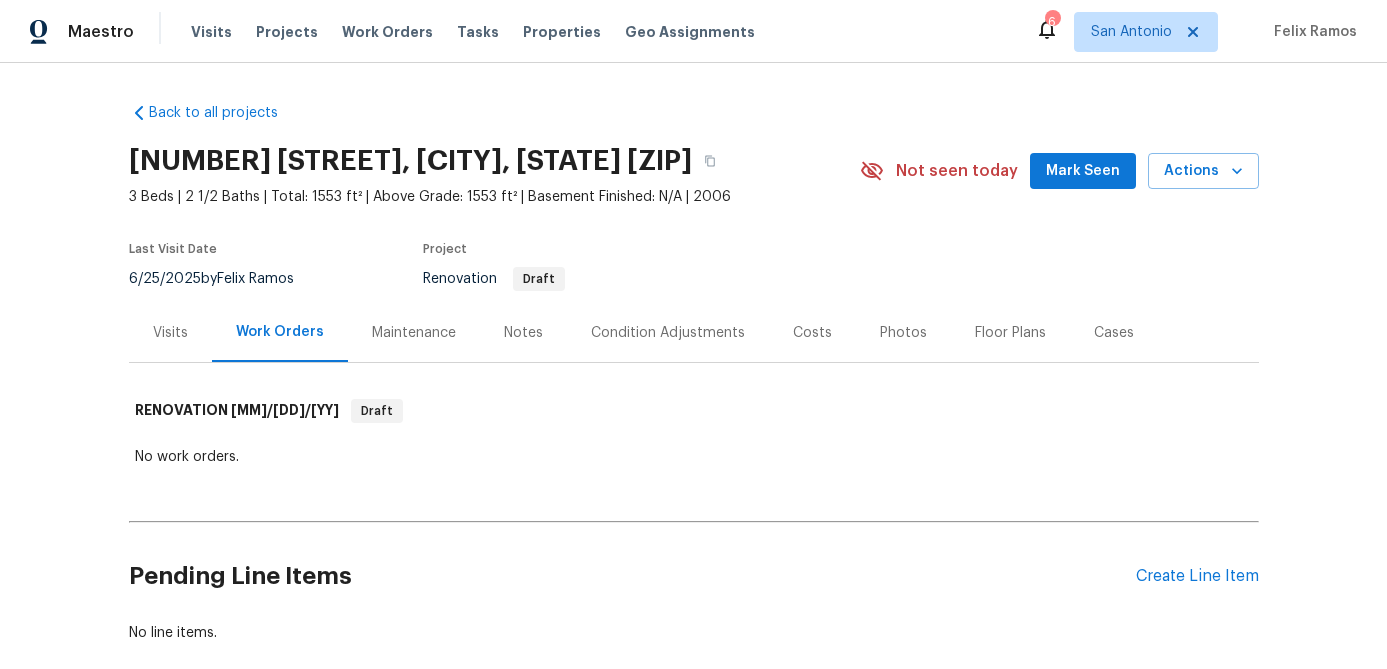 click on "Mark Seen" at bounding box center (1083, 171) 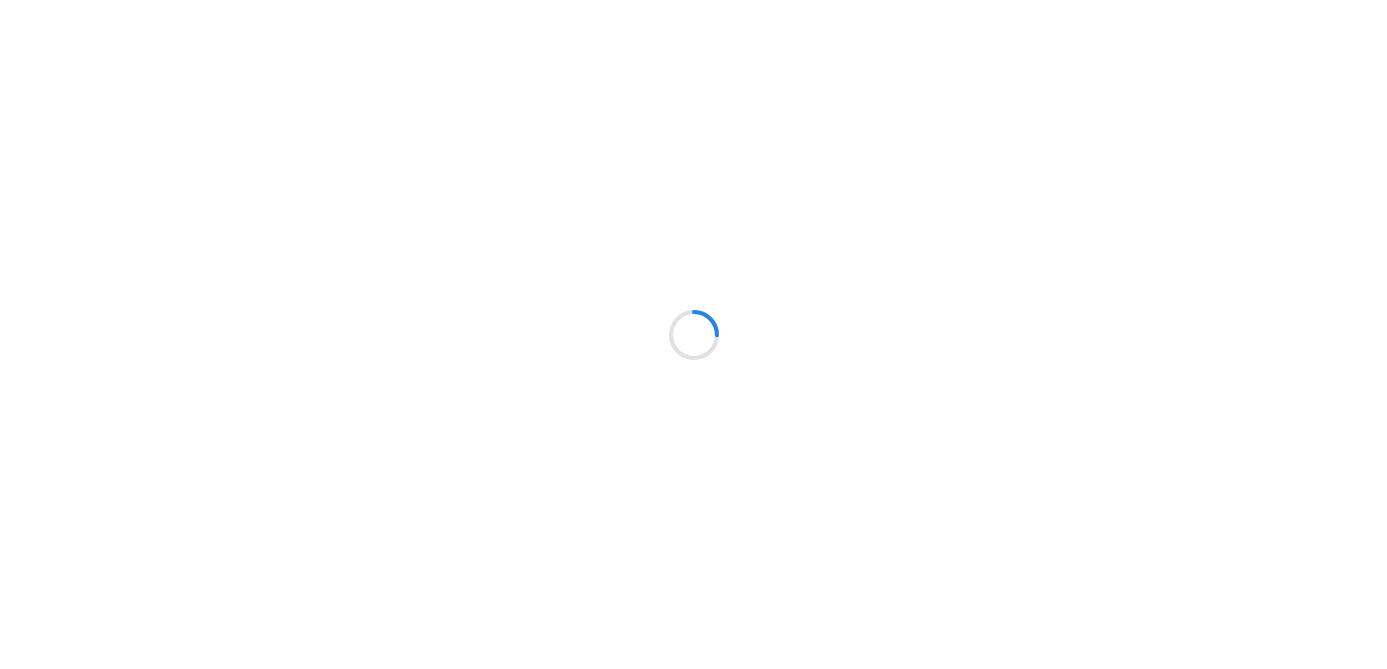 scroll, scrollTop: 0, scrollLeft: 0, axis: both 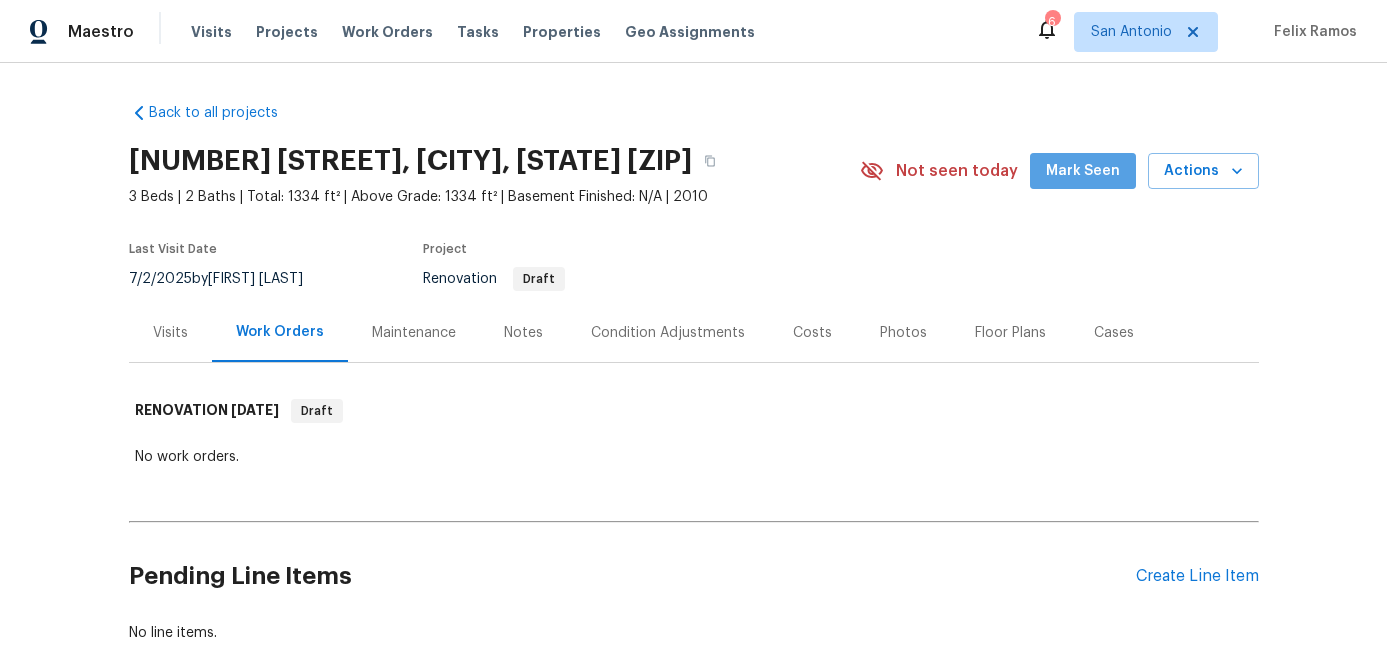 click on "Mark Seen" at bounding box center (1083, 171) 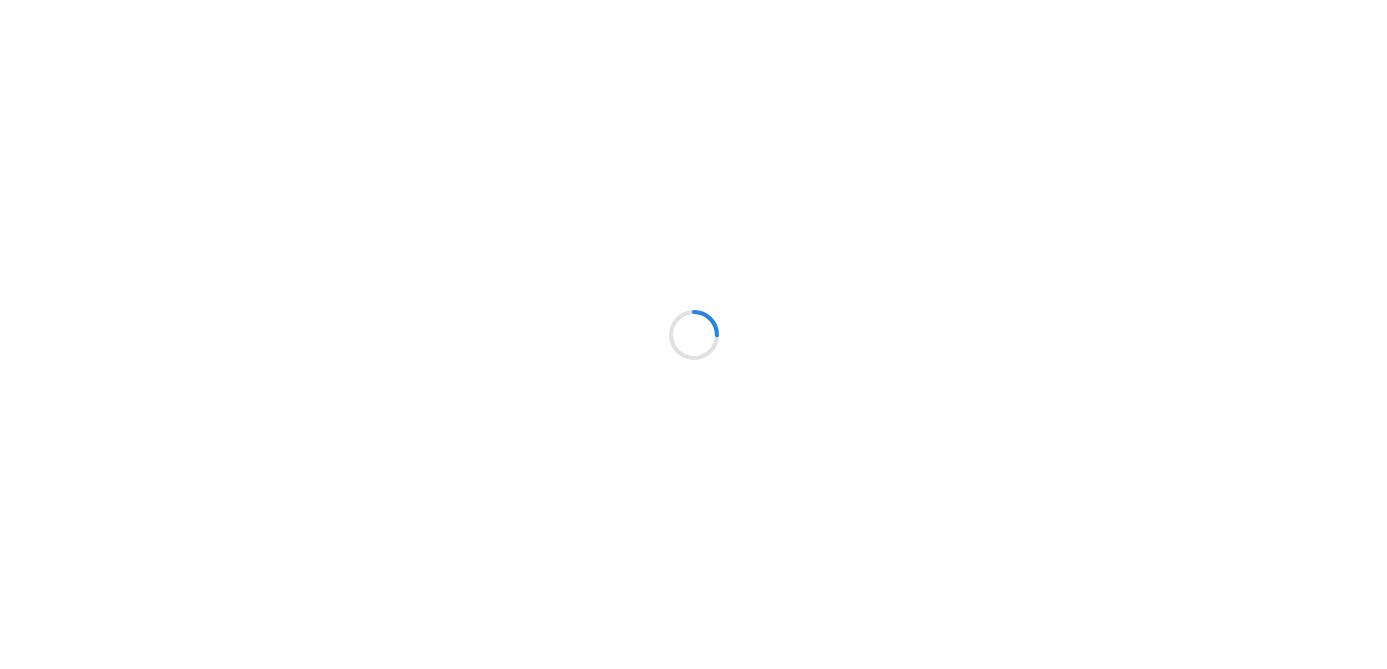 scroll, scrollTop: 0, scrollLeft: 0, axis: both 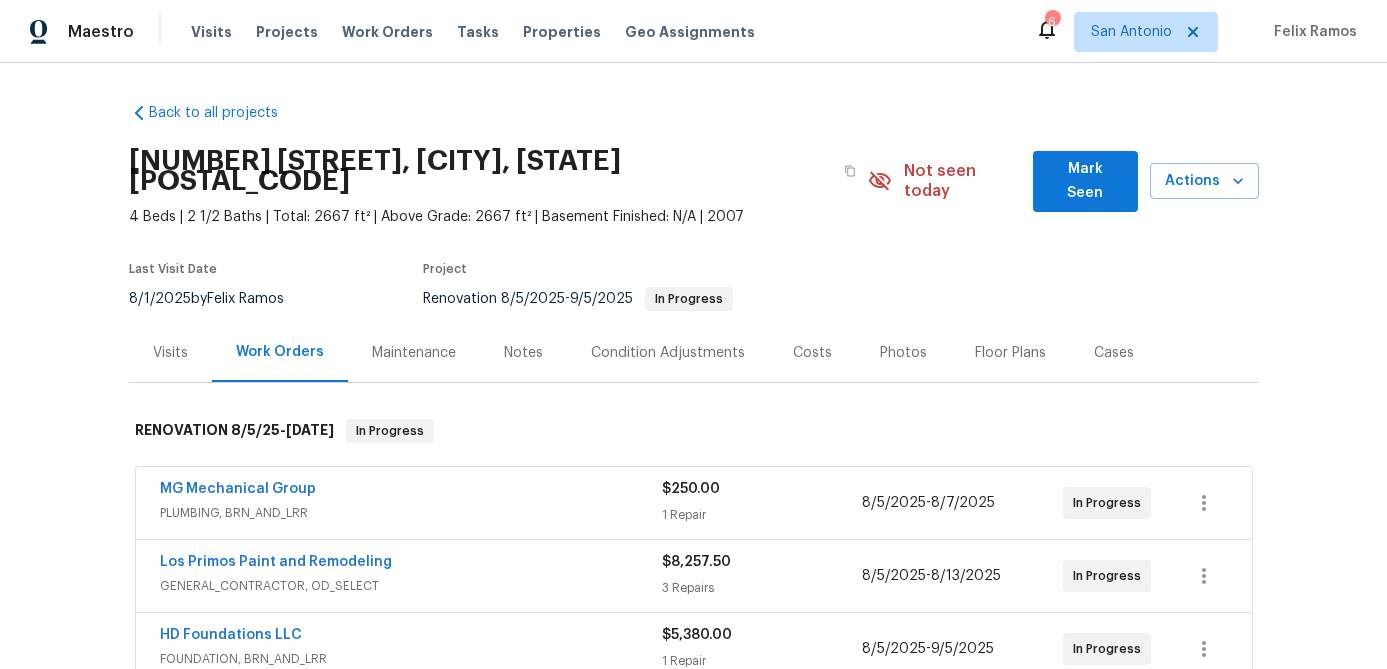 click on "Mark Seen" at bounding box center (1085, 181) 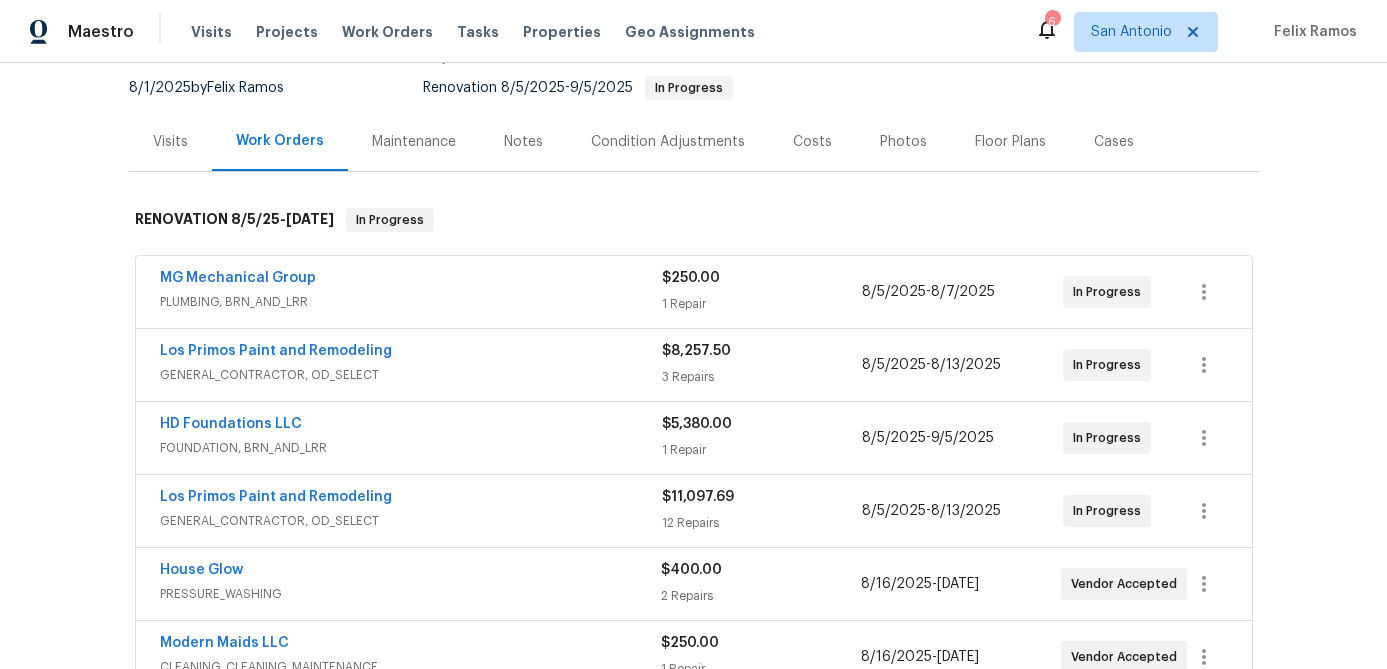 scroll, scrollTop: 0, scrollLeft: 0, axis: both 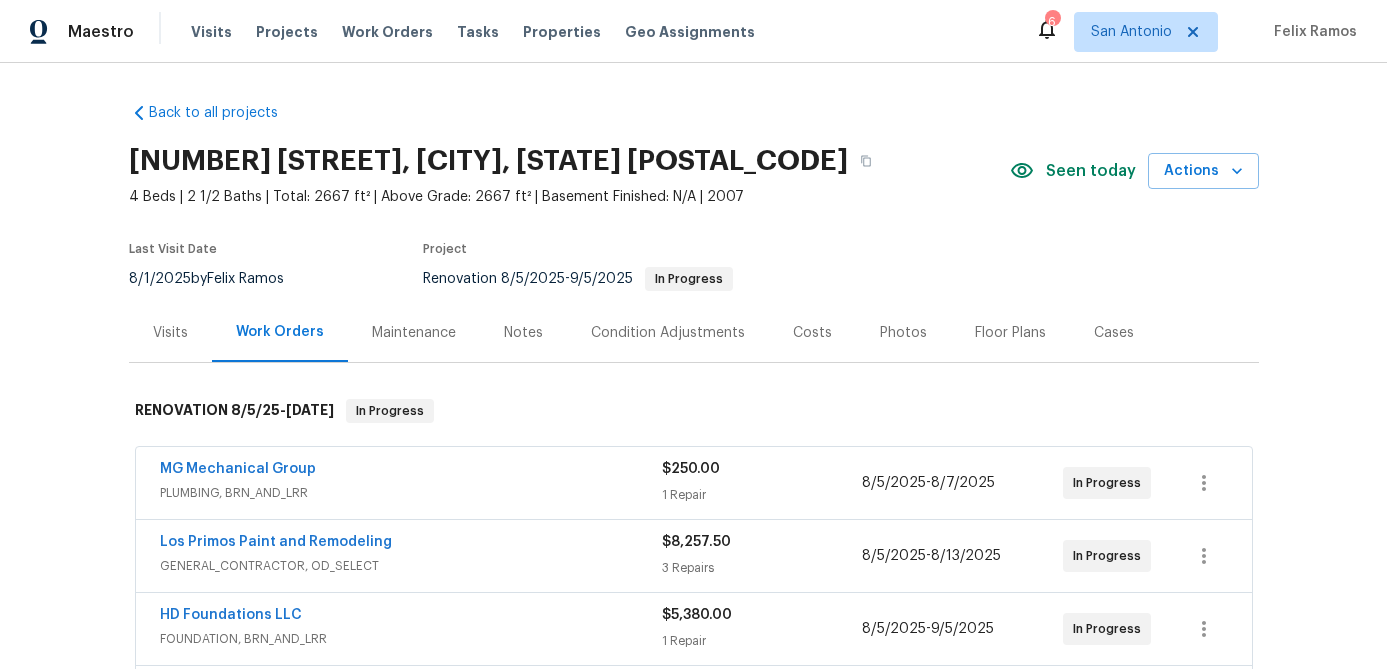 click on "Notes" at bounding box center [523, 333] 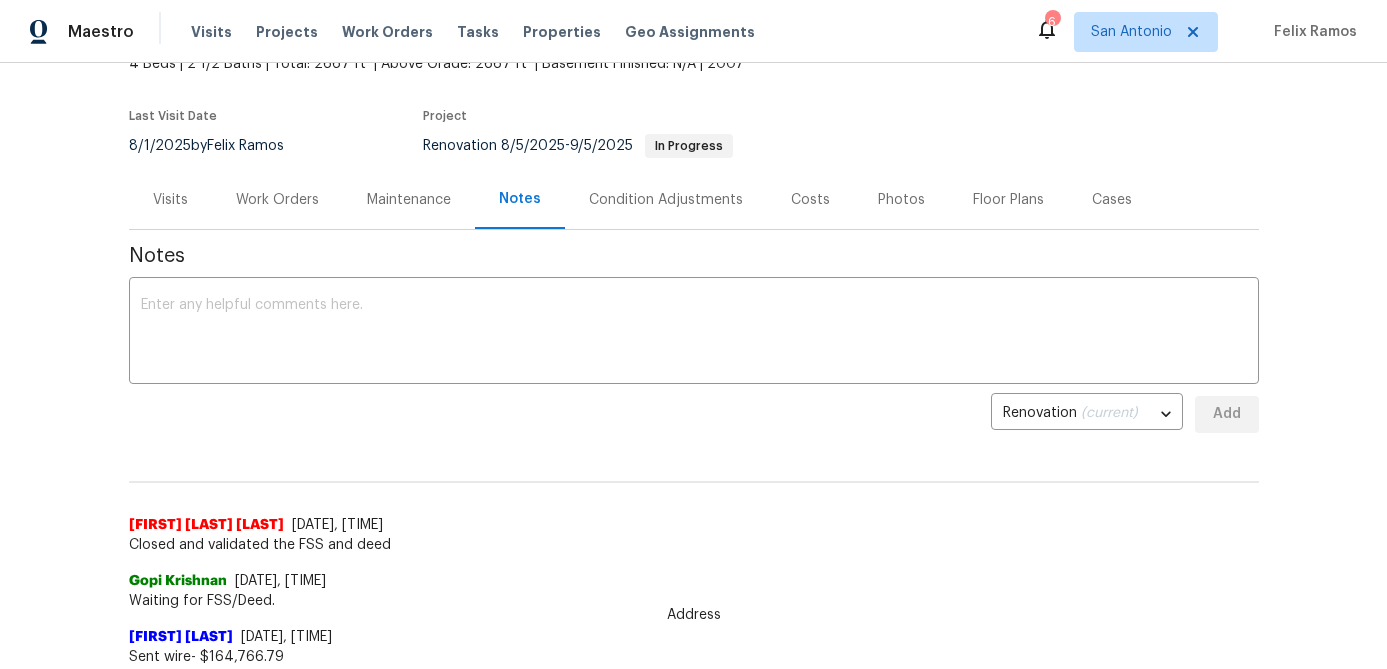scroll, scrollTop: 0, scrollLeft: 0, axis: both 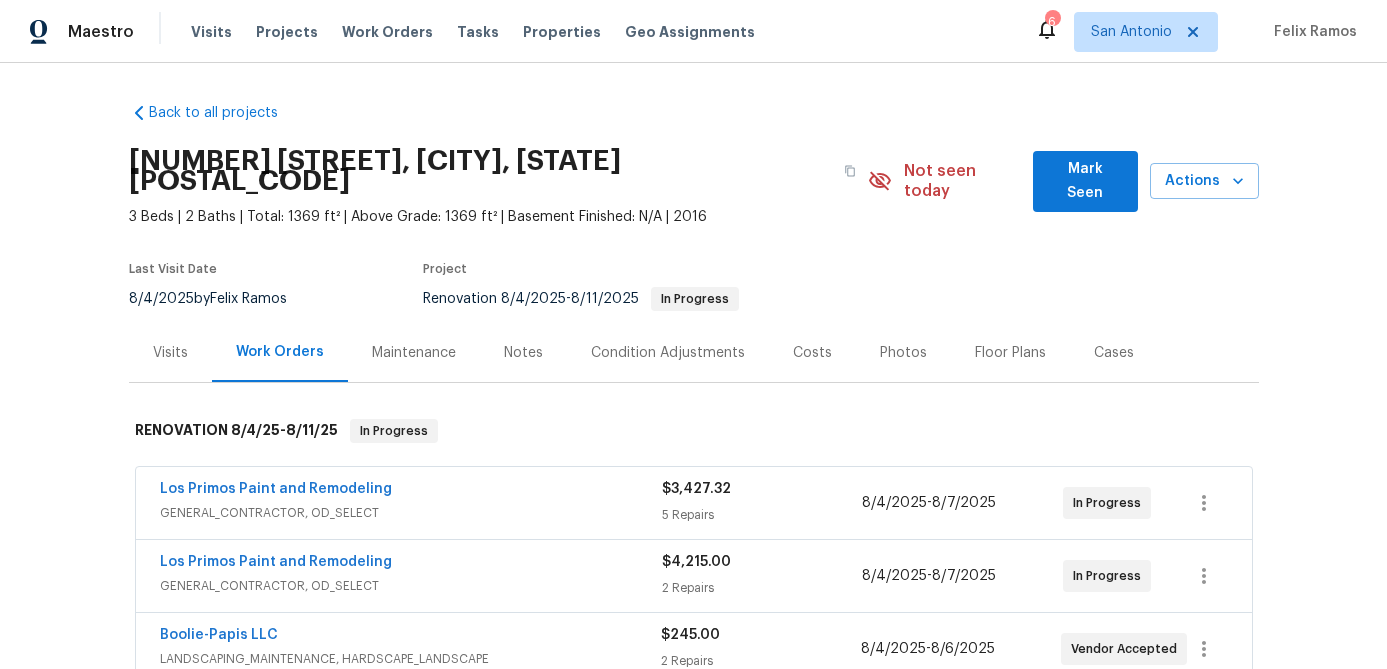 click on "Mark Seen" at bounding box center (1085, 181) 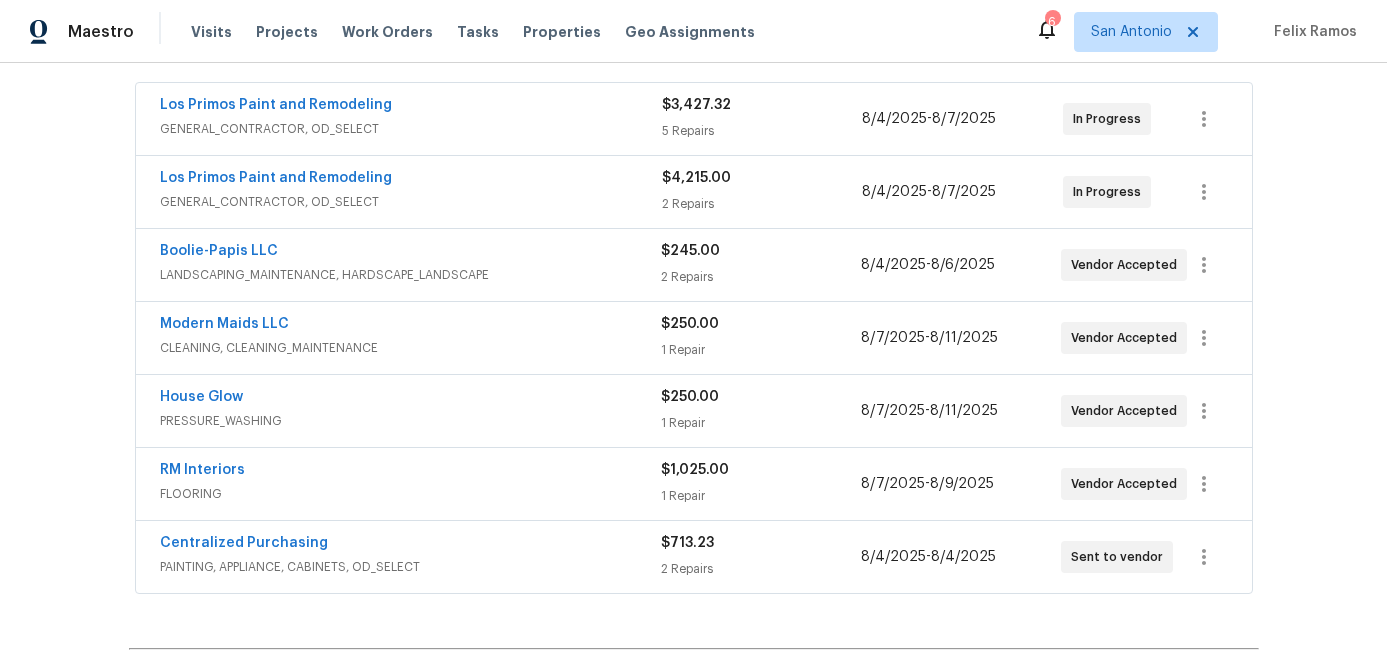 scroll, scrollTop: 0, scrollLeft: 0, axis: both 